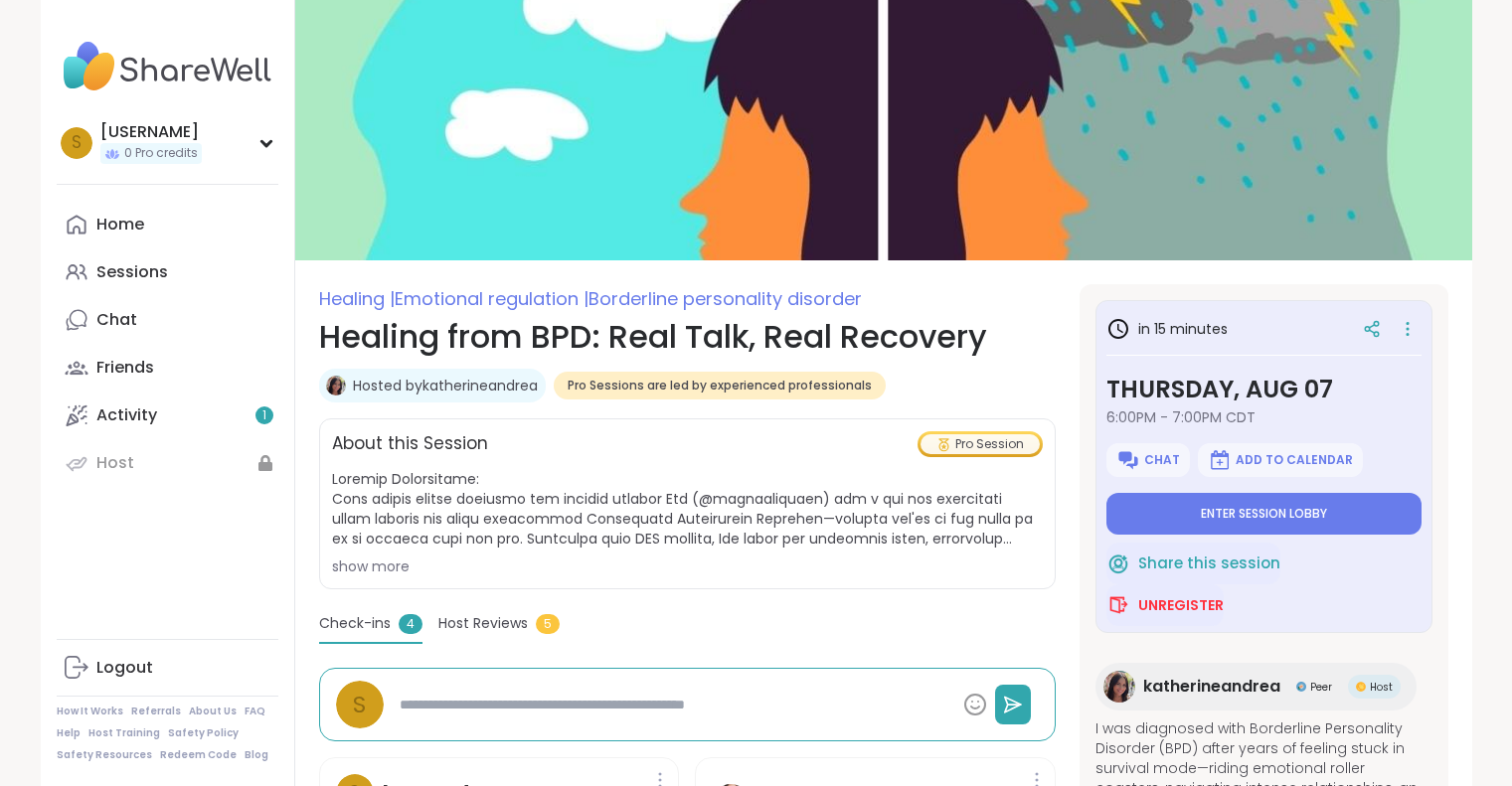 scroll, scrollTop: 0, scrollLeft: 0, axis: both 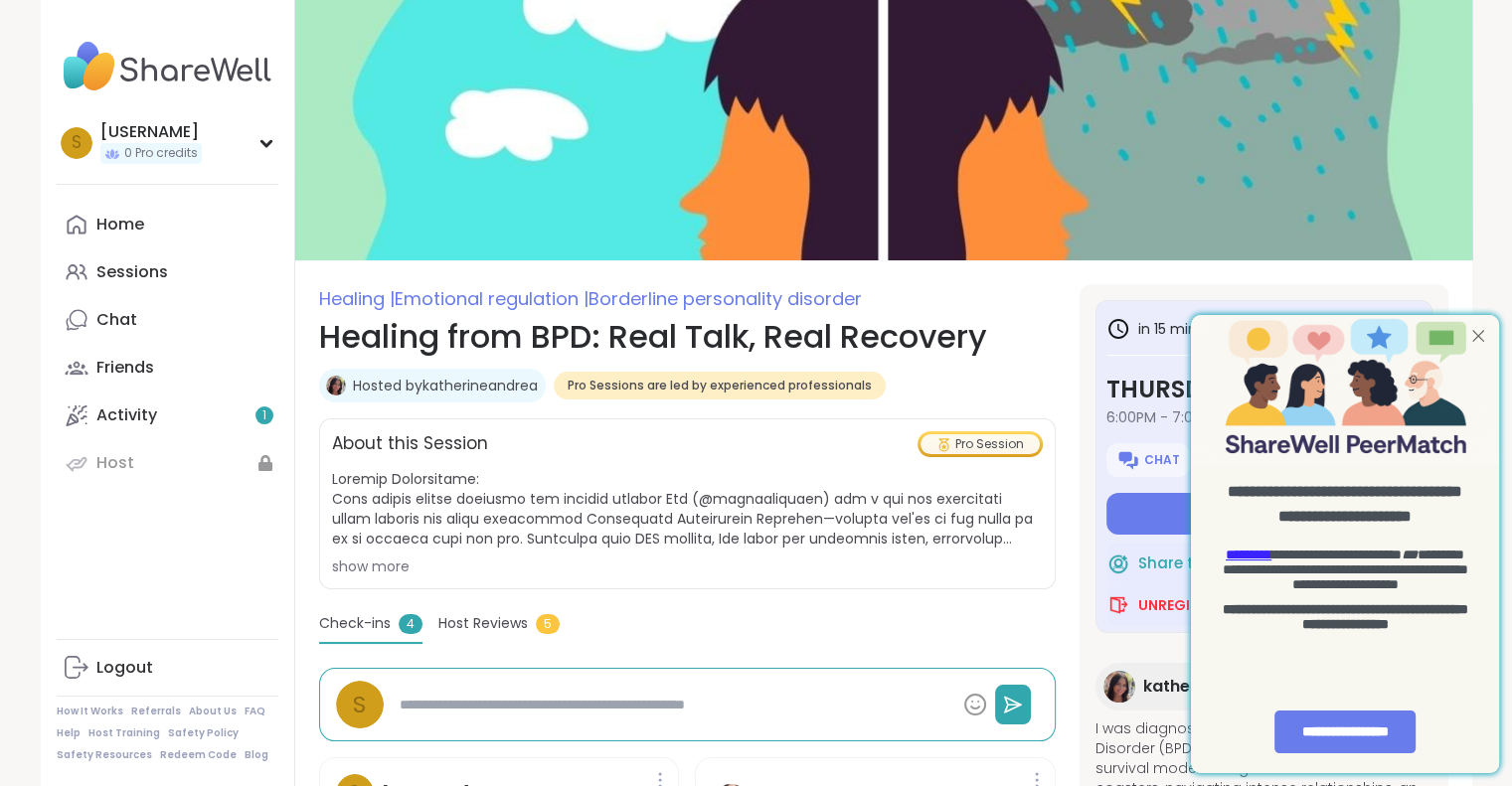 click at bounding box center [1478, 335] 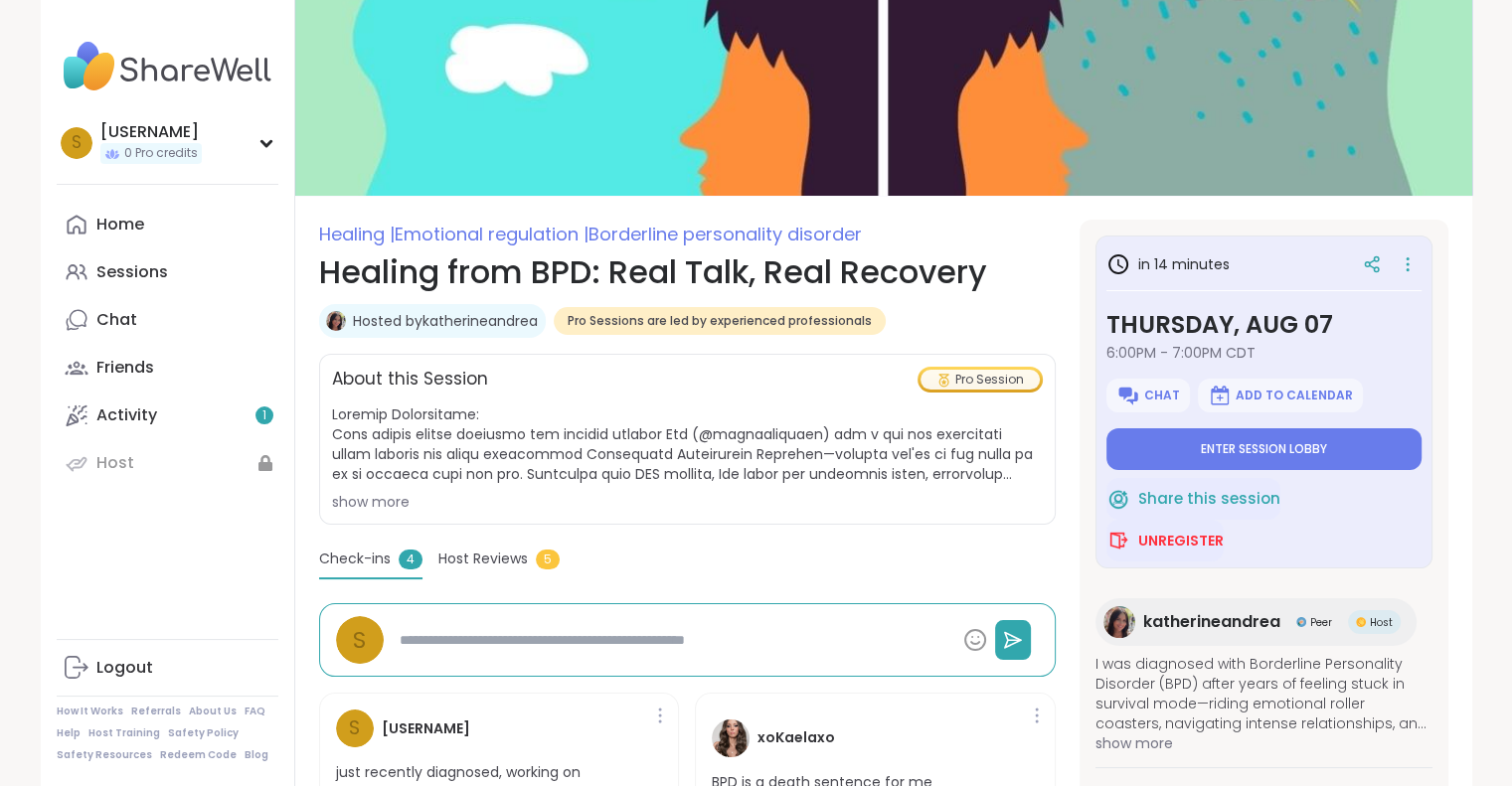 scroll, scrollTop: 99, scrollLeft: 0, axis: vertical 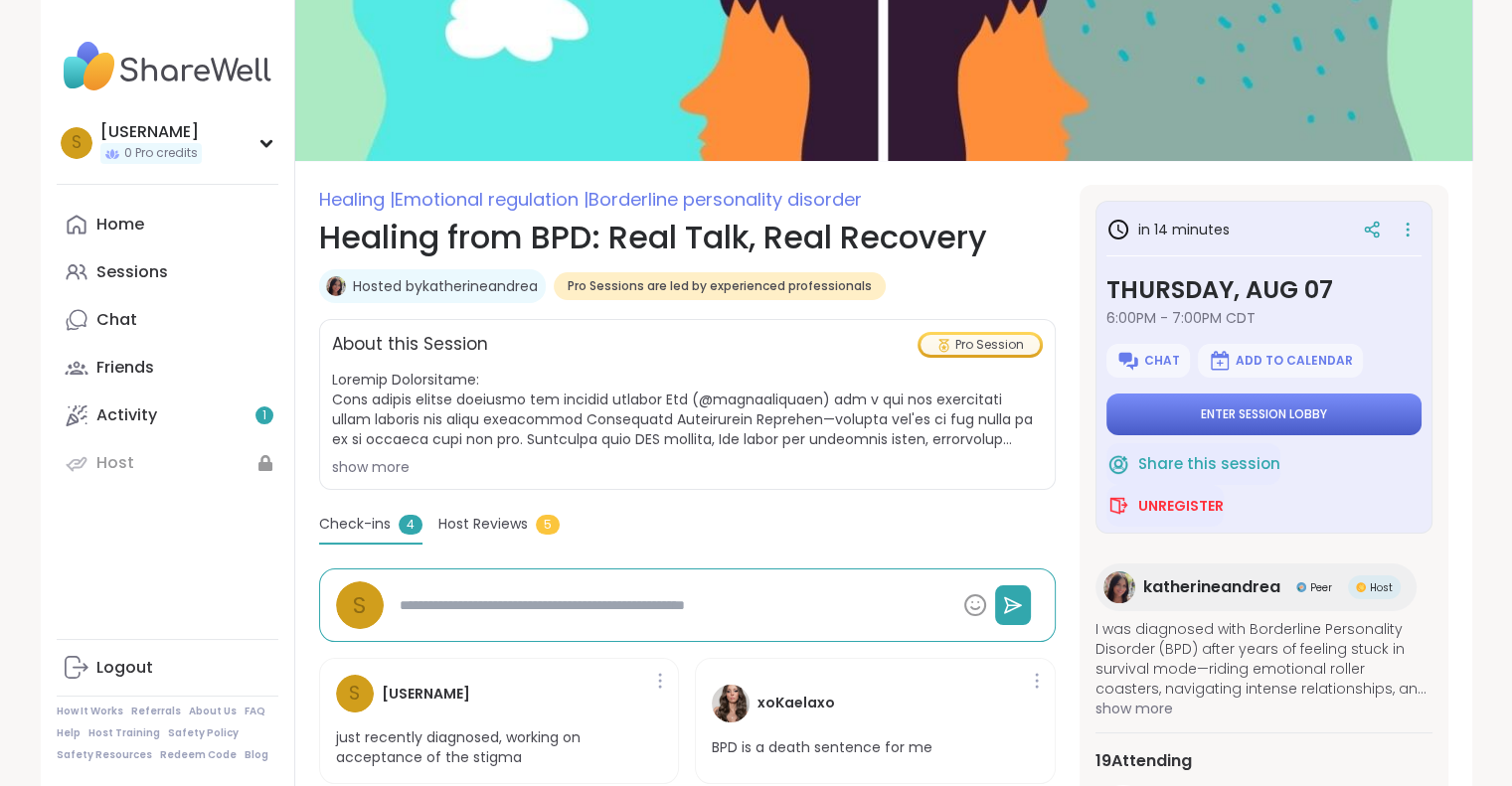 click on "Enter session lobby" at bounding box center (1263, 414) 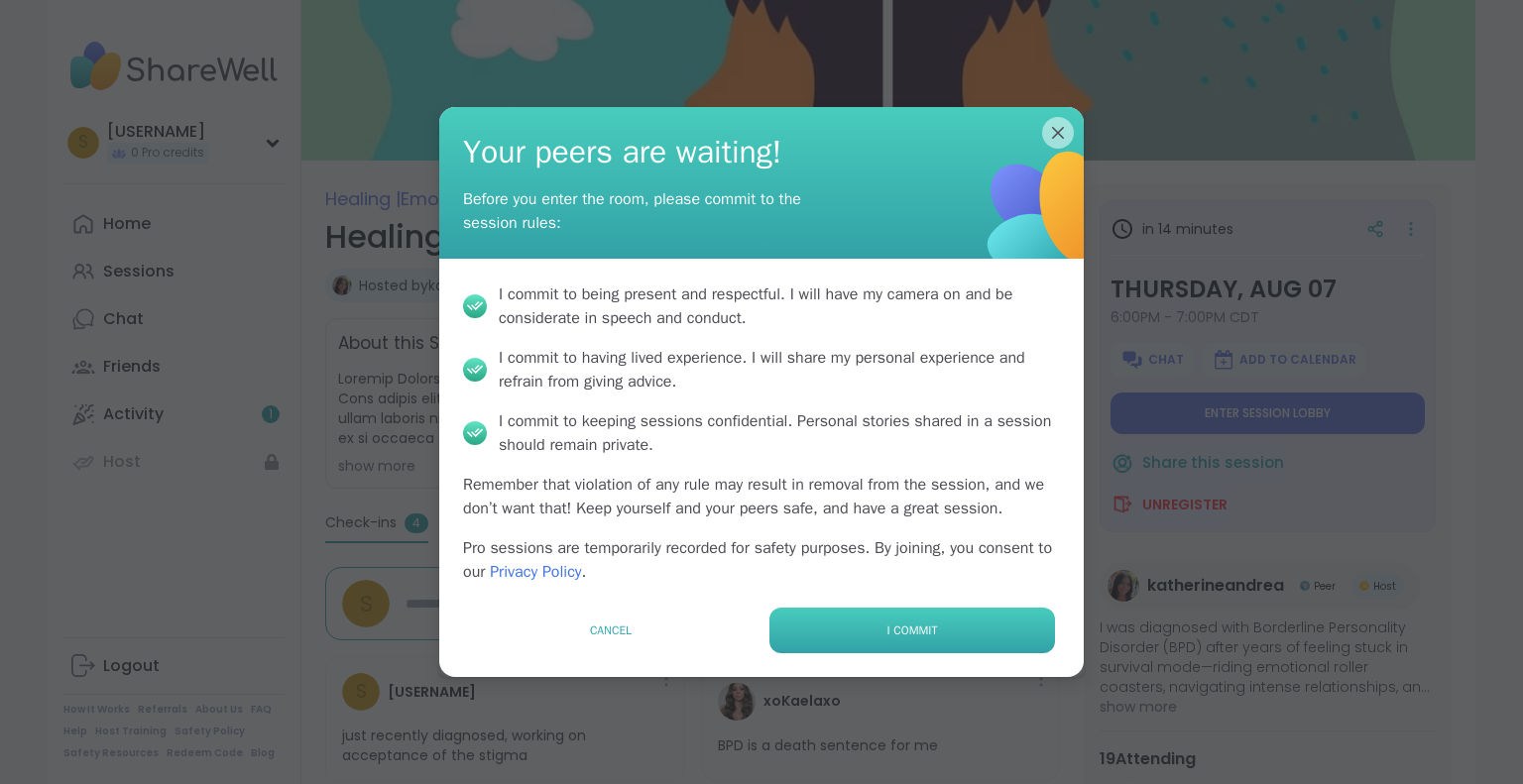 click on "I commit" at bounding box center [912, 630] 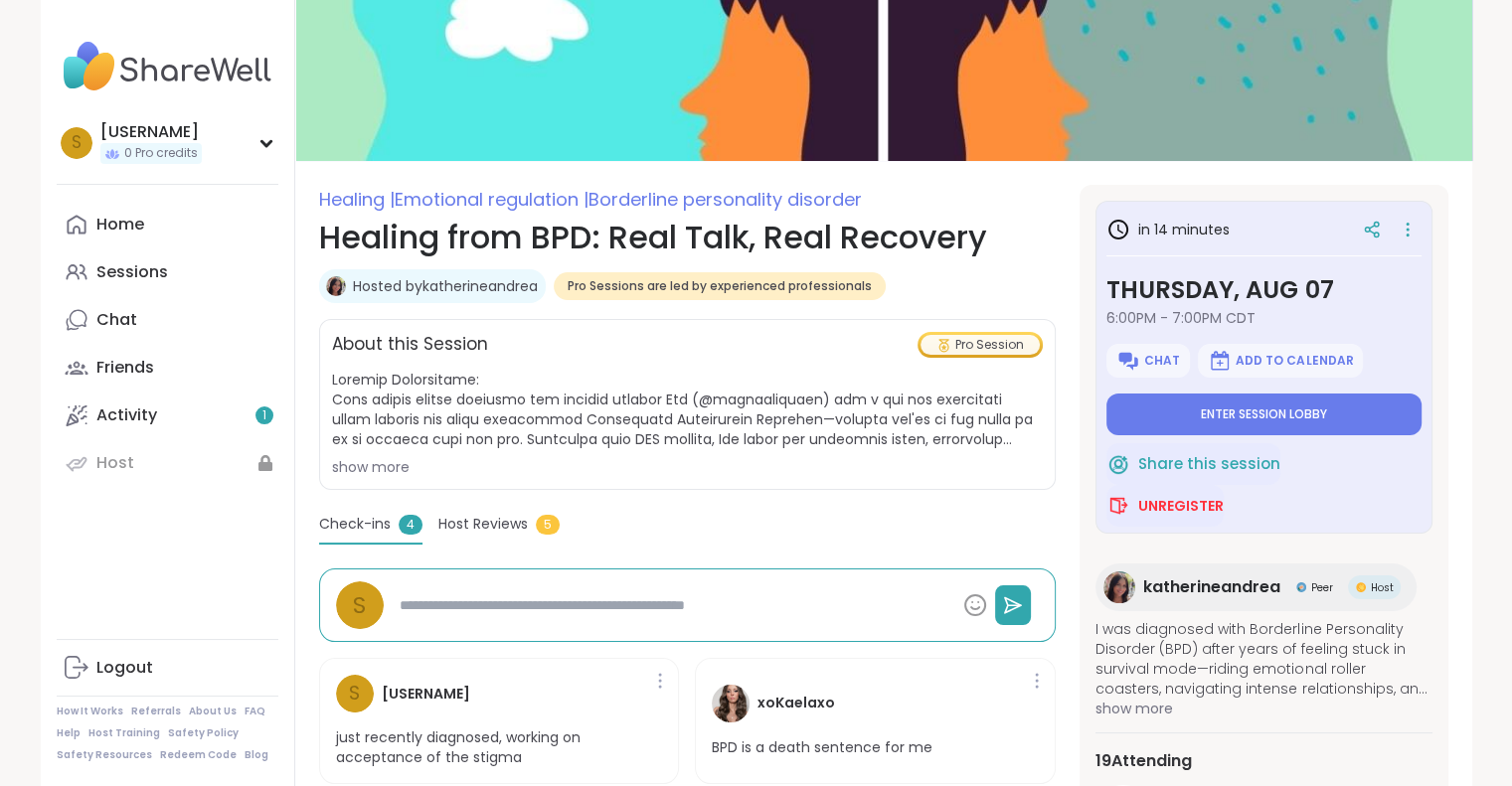 type on "*" 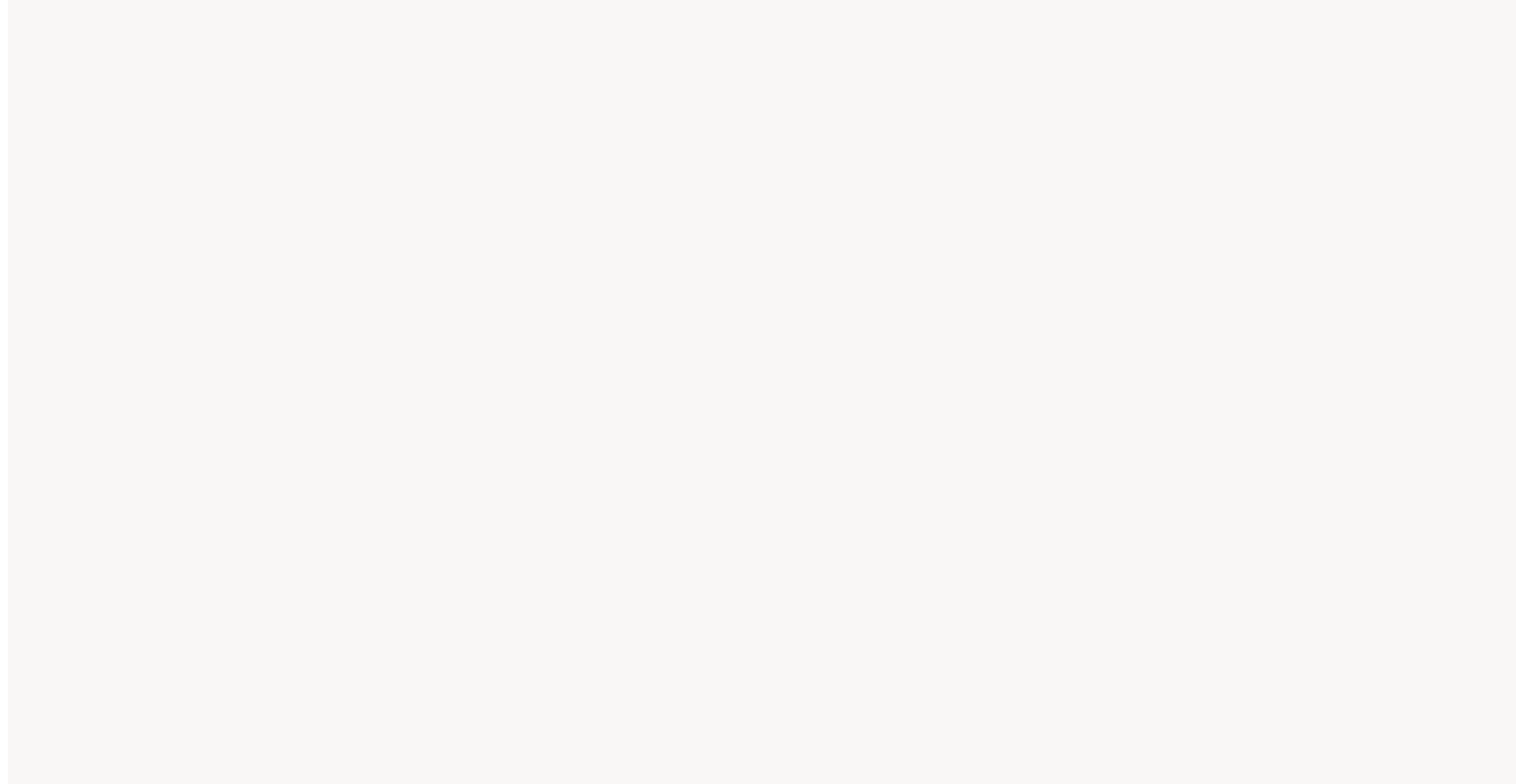 scroll, scrollTop: 0, scrollLeft: 0, axis: both 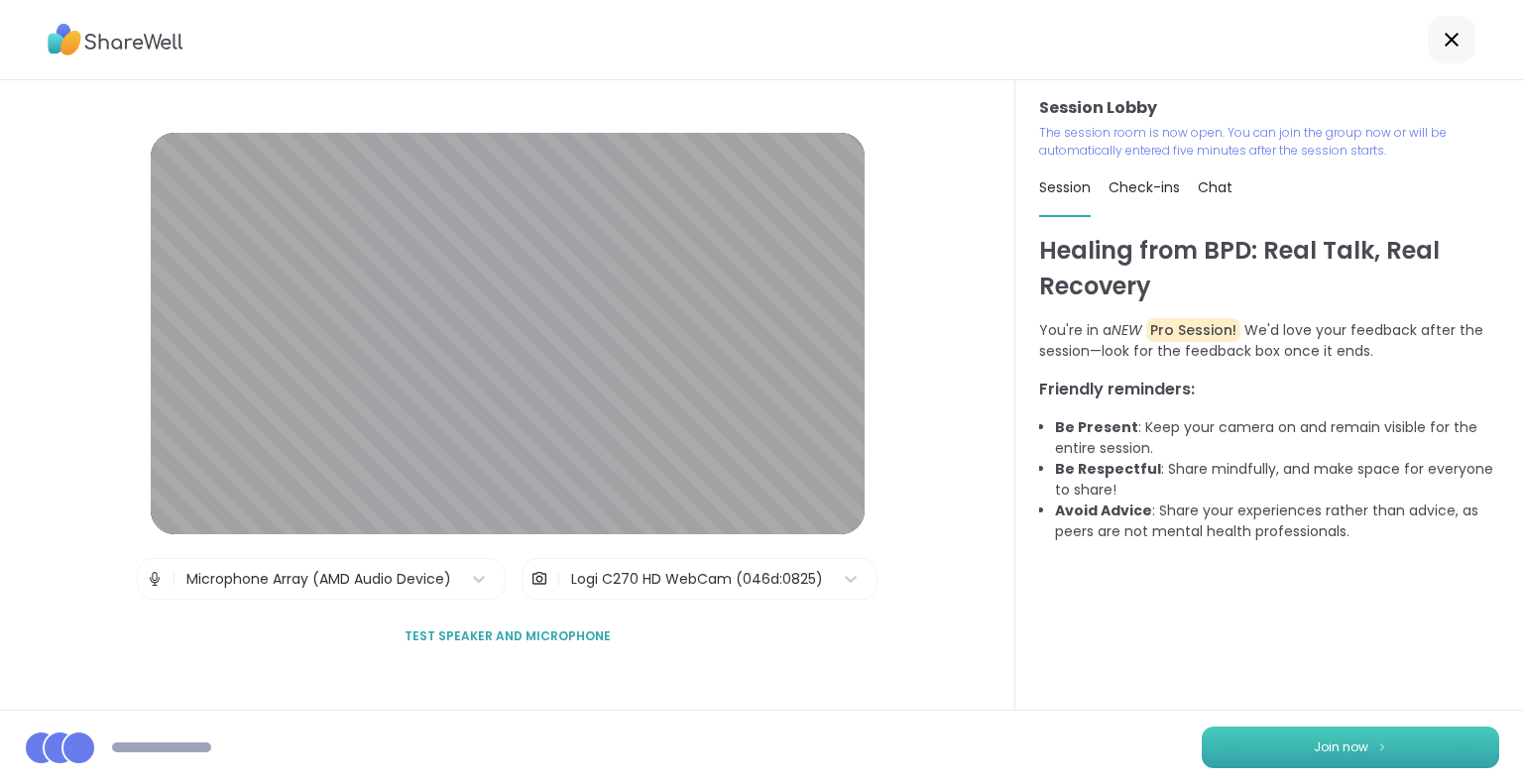 click on "Join now" at bounding box center [1350, 747] 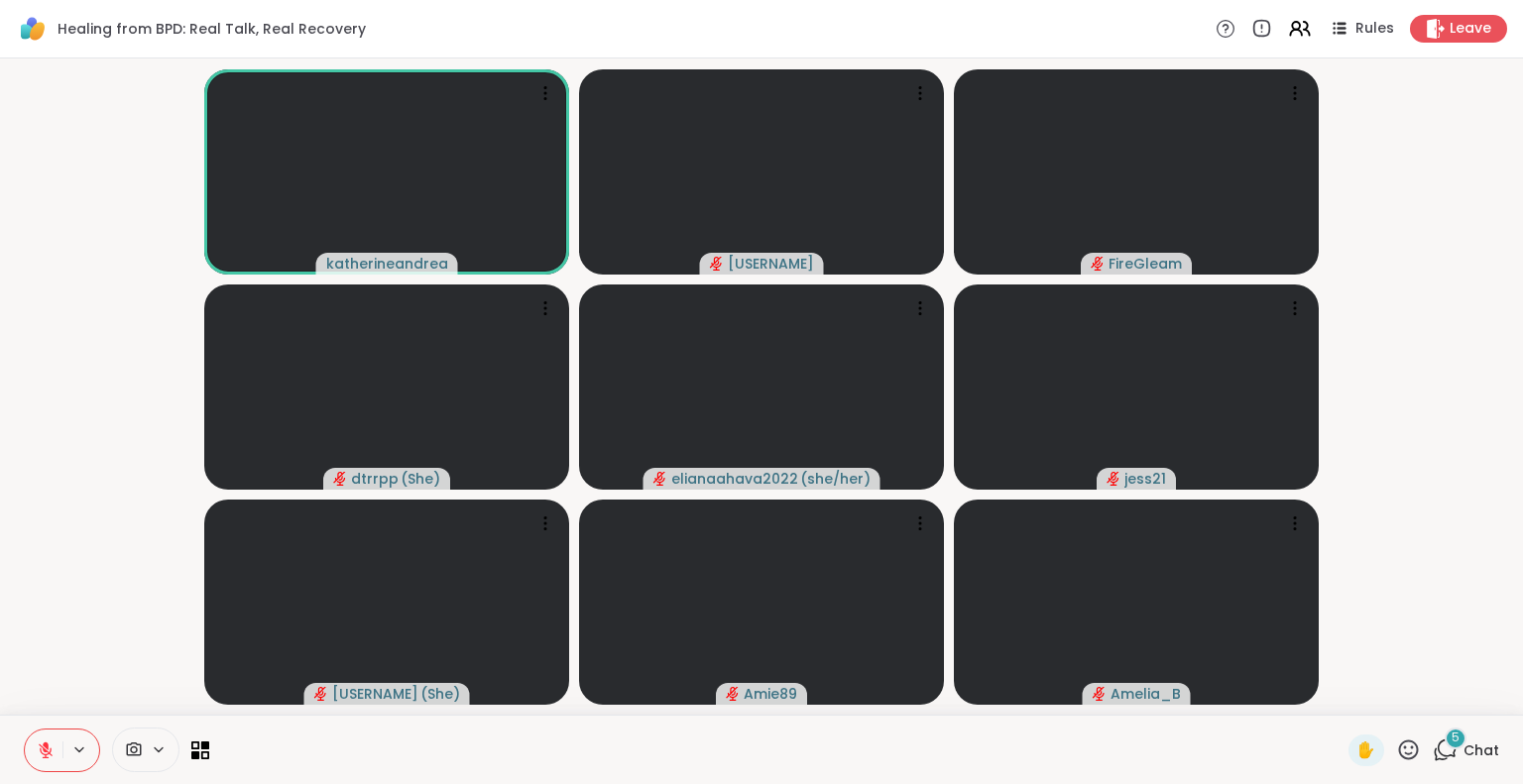 click on "Chat" at bounding box center [1481, 750] 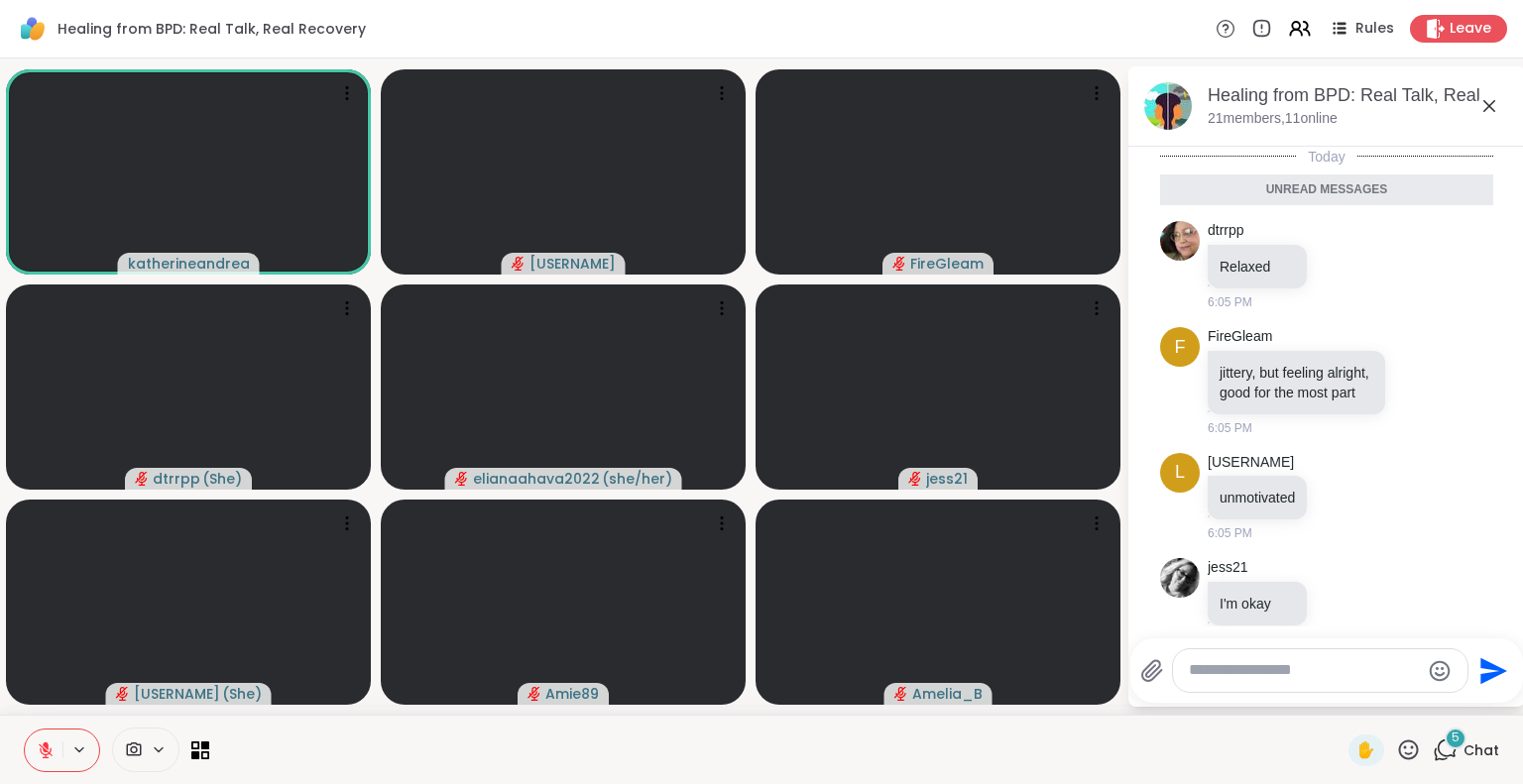scroll, scrollTop: 151, scrollLeft: 0, axis: vertical 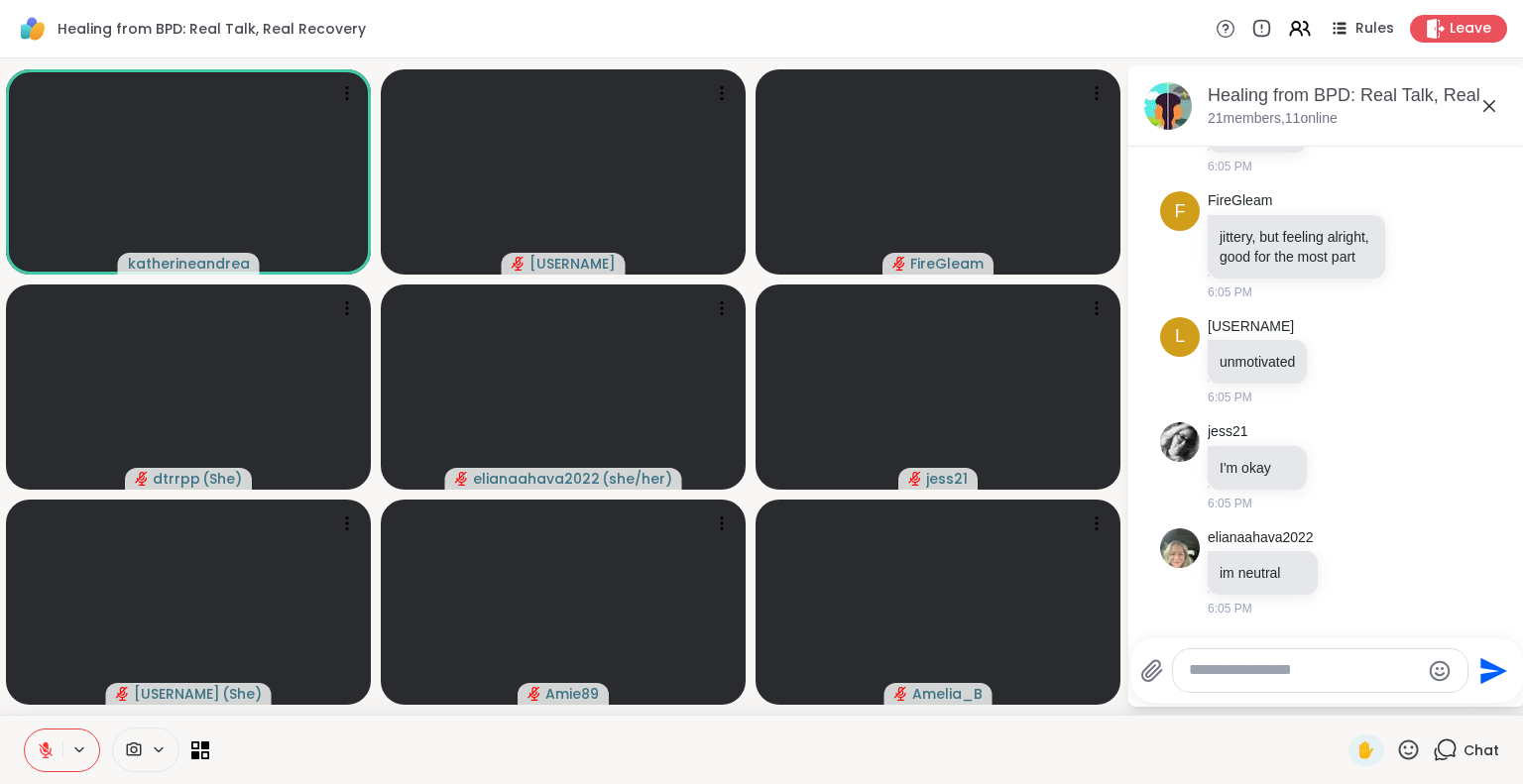 click at bounding box center (1320, 670) 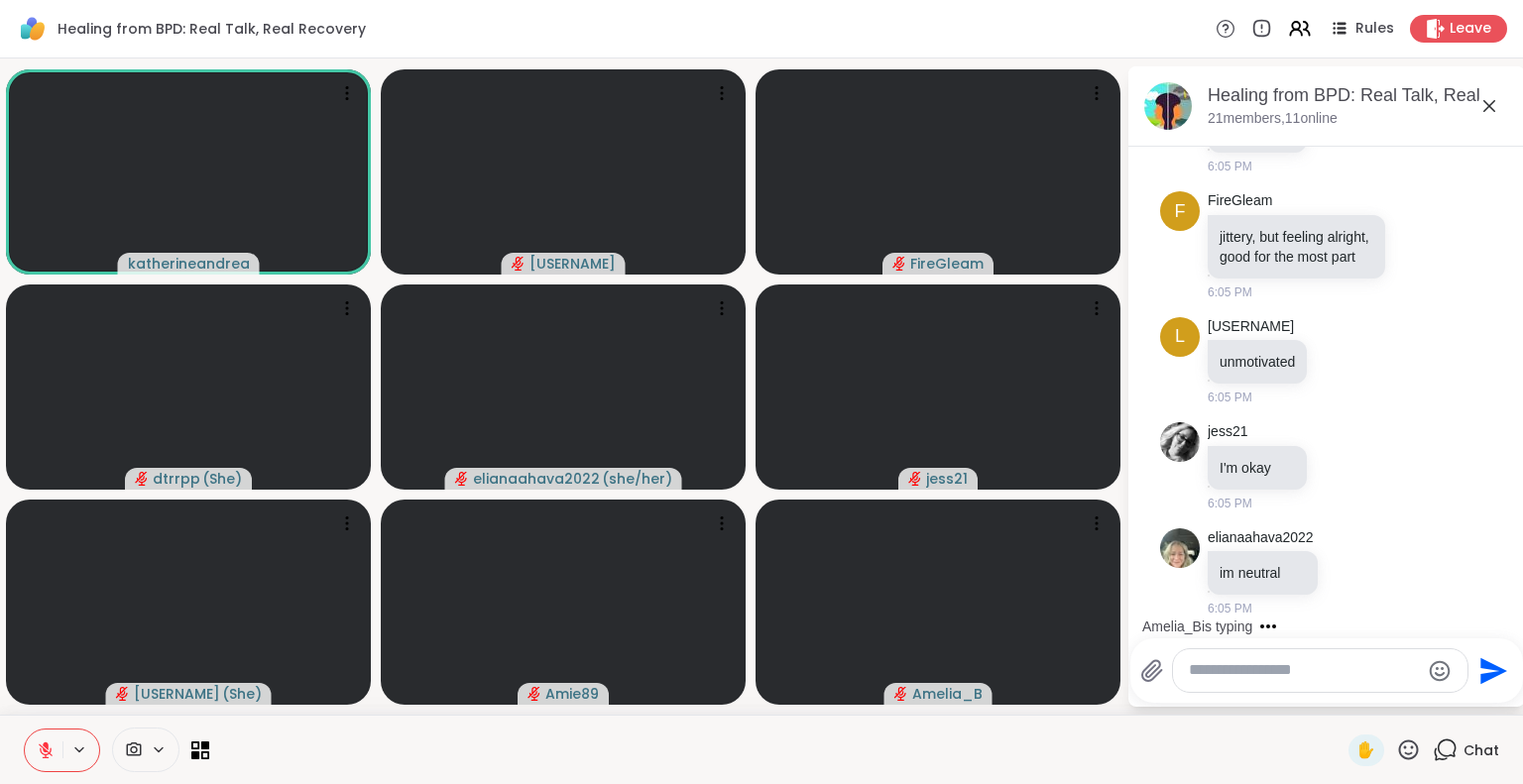 click at bounding box center (1304, 670) 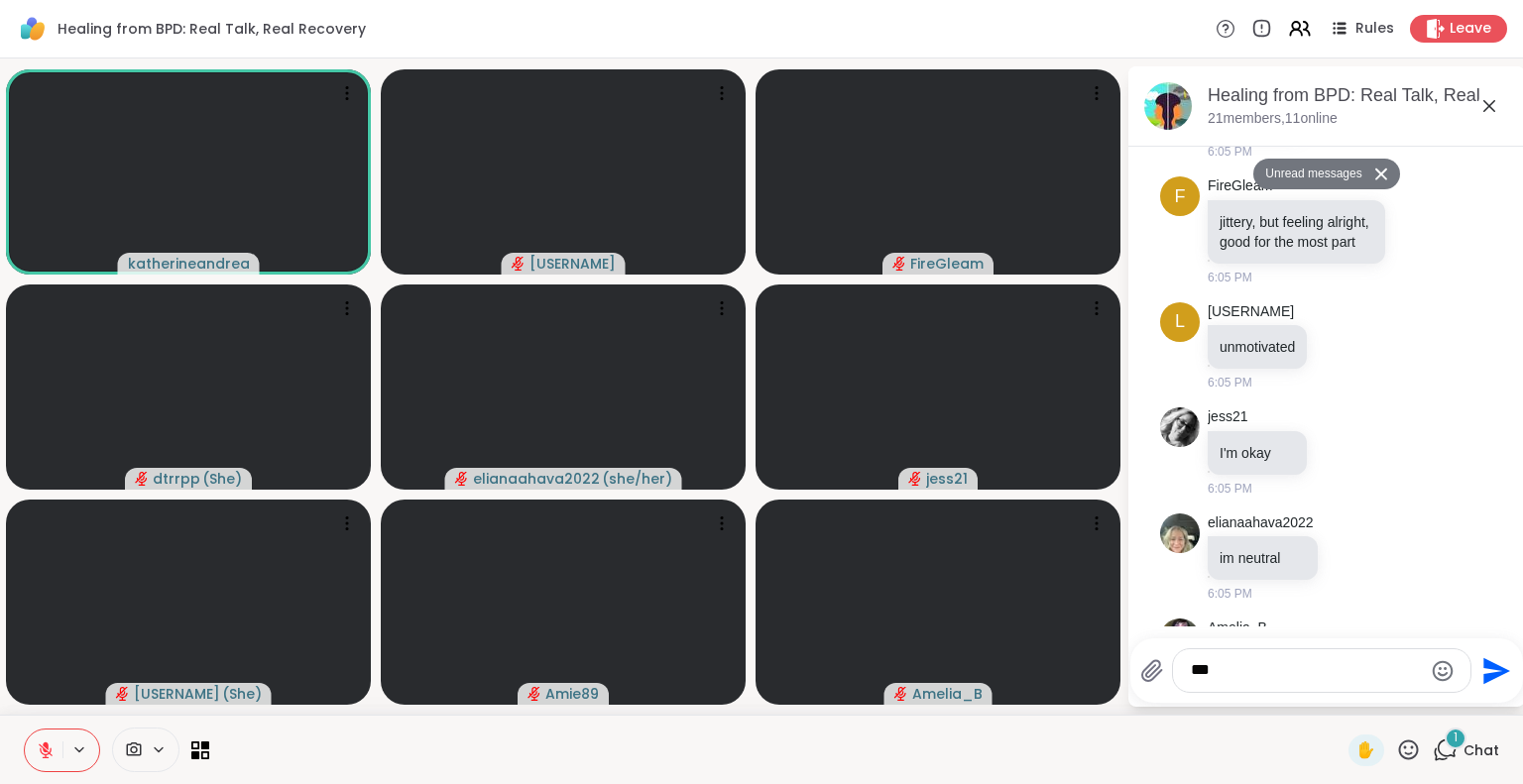 scroll, scrollTop: 209, scrollLeft: 0, axis: vertical 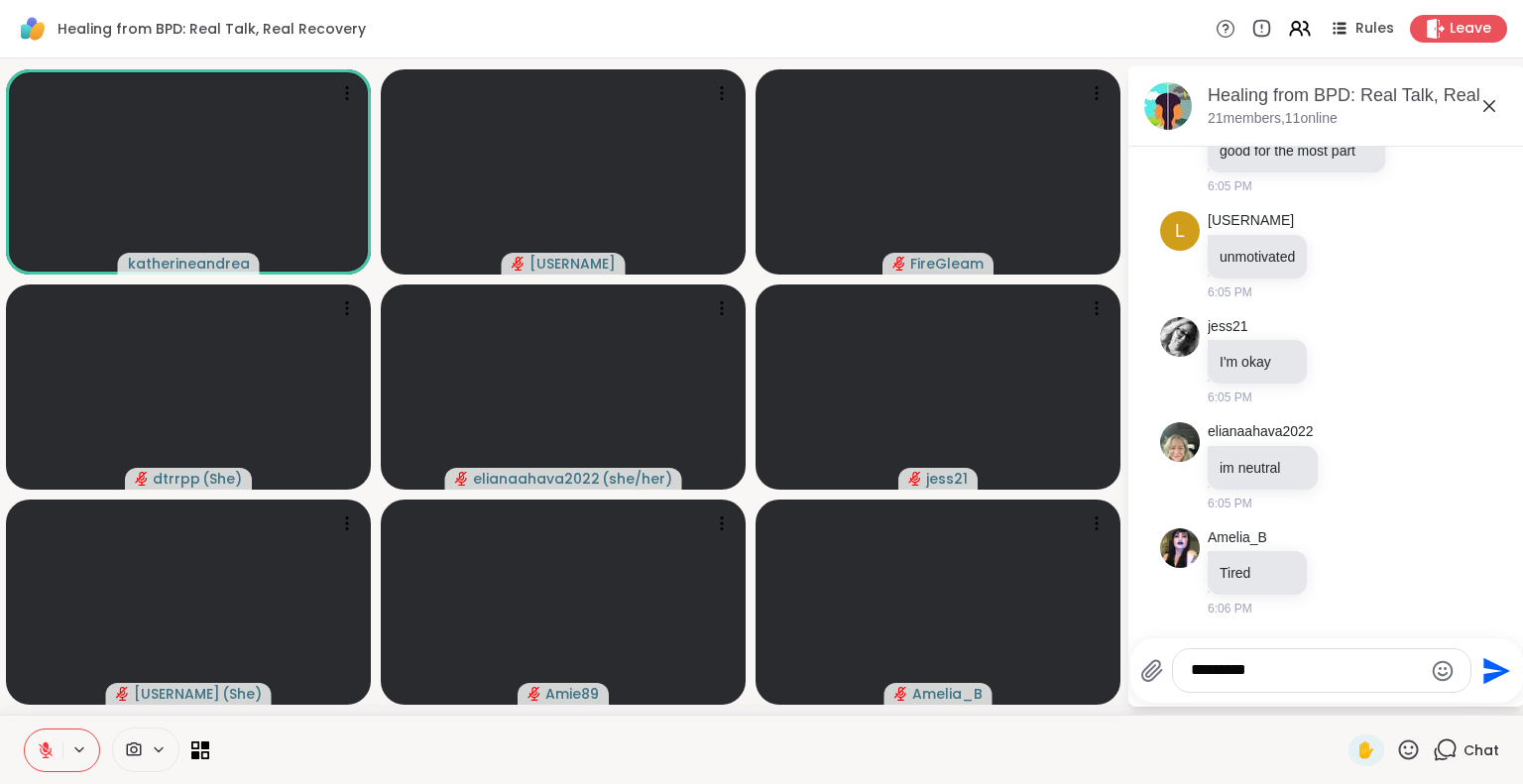 type on "**********" 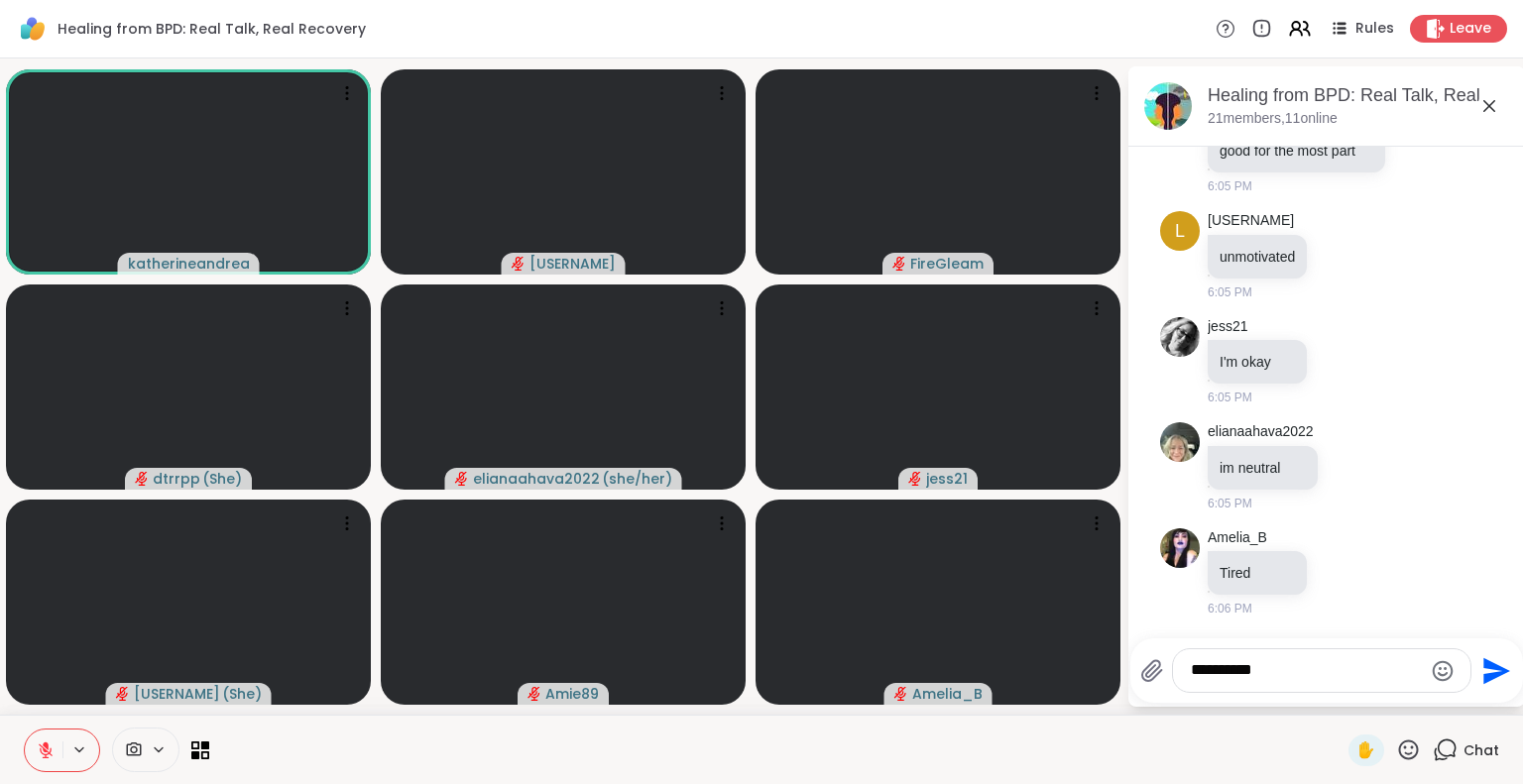 type 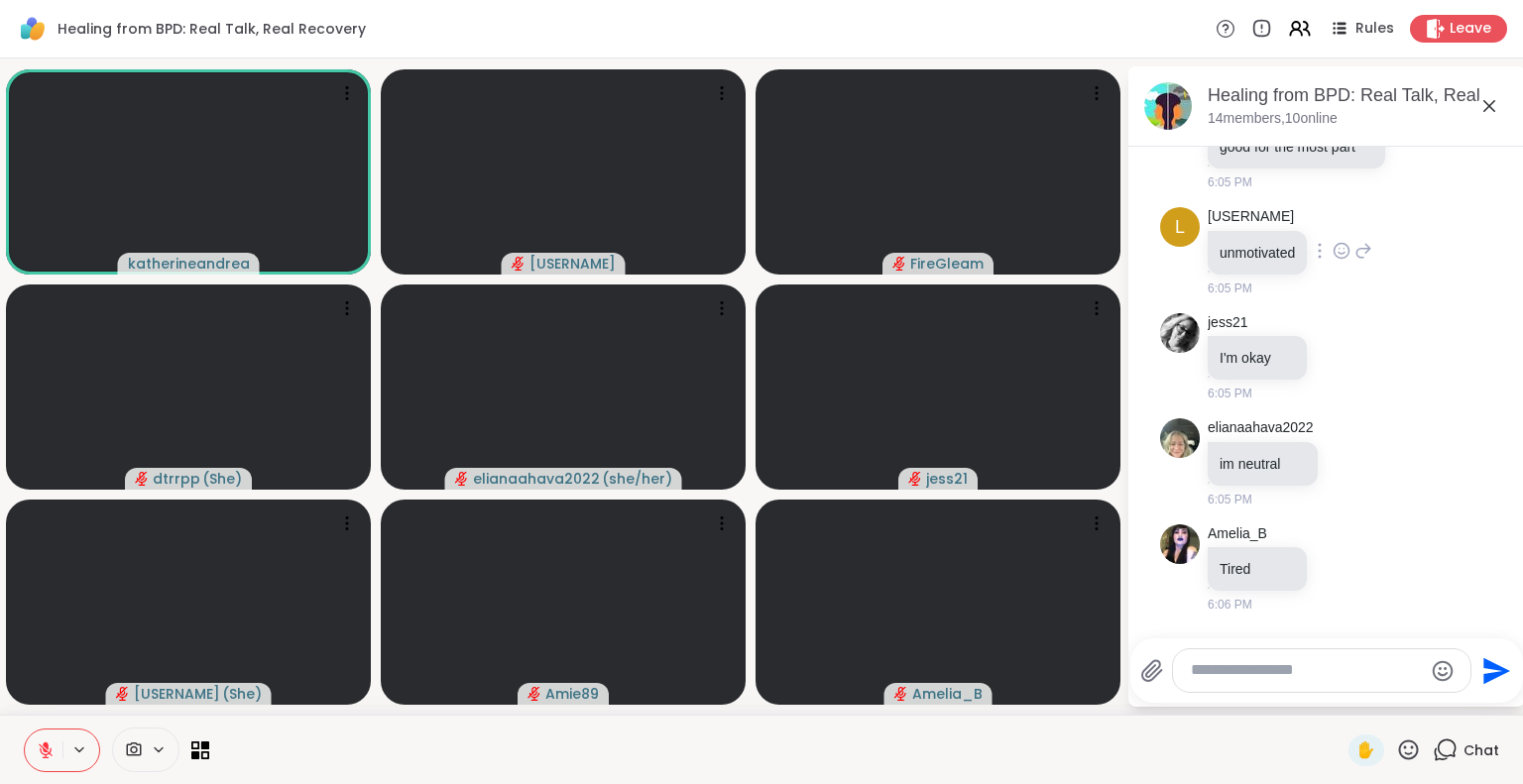 scroll, scrollTop: 314, scrollLeft: 0, axis: vertical 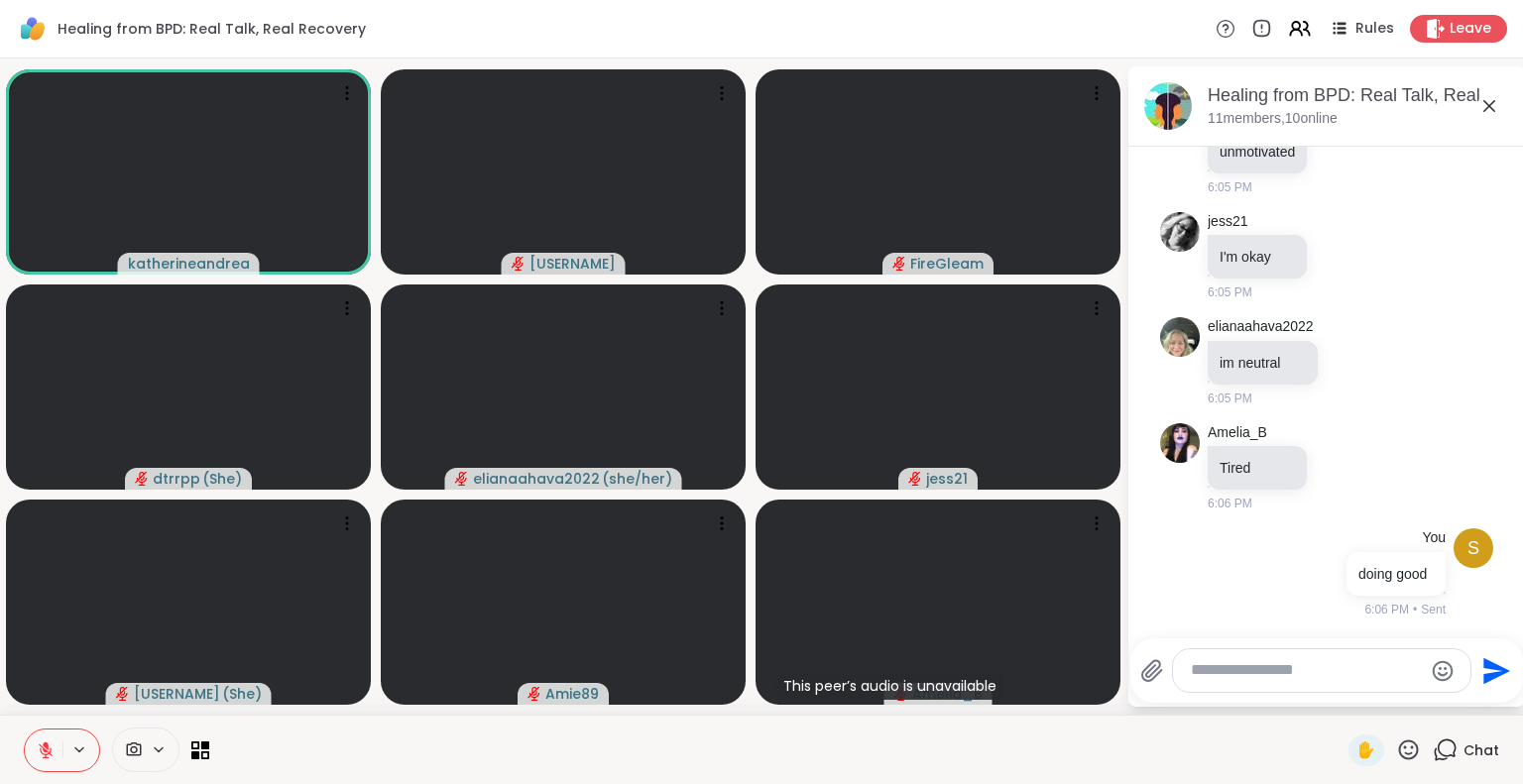 click 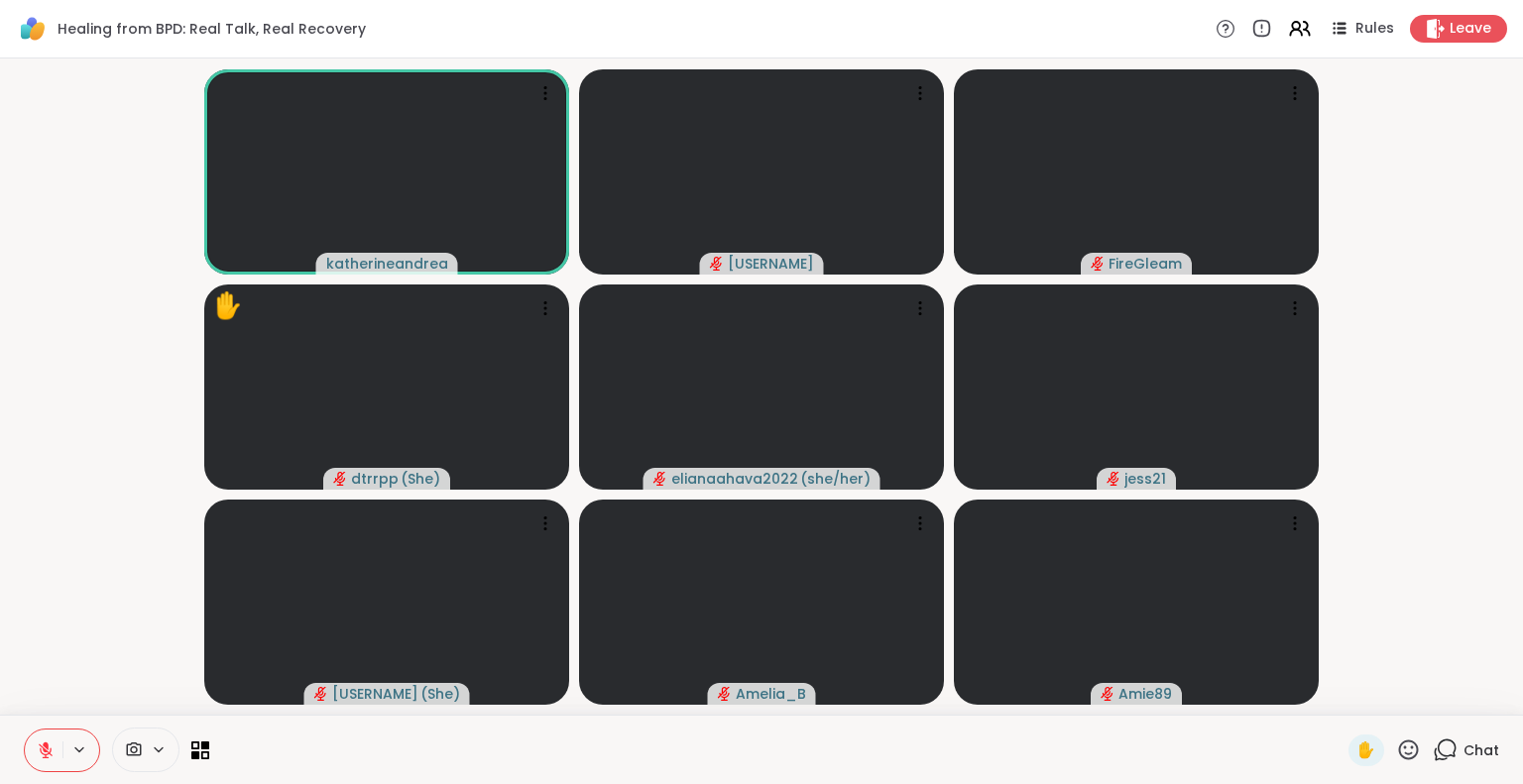 click on "Chat" at bounding box center [1481, 750] 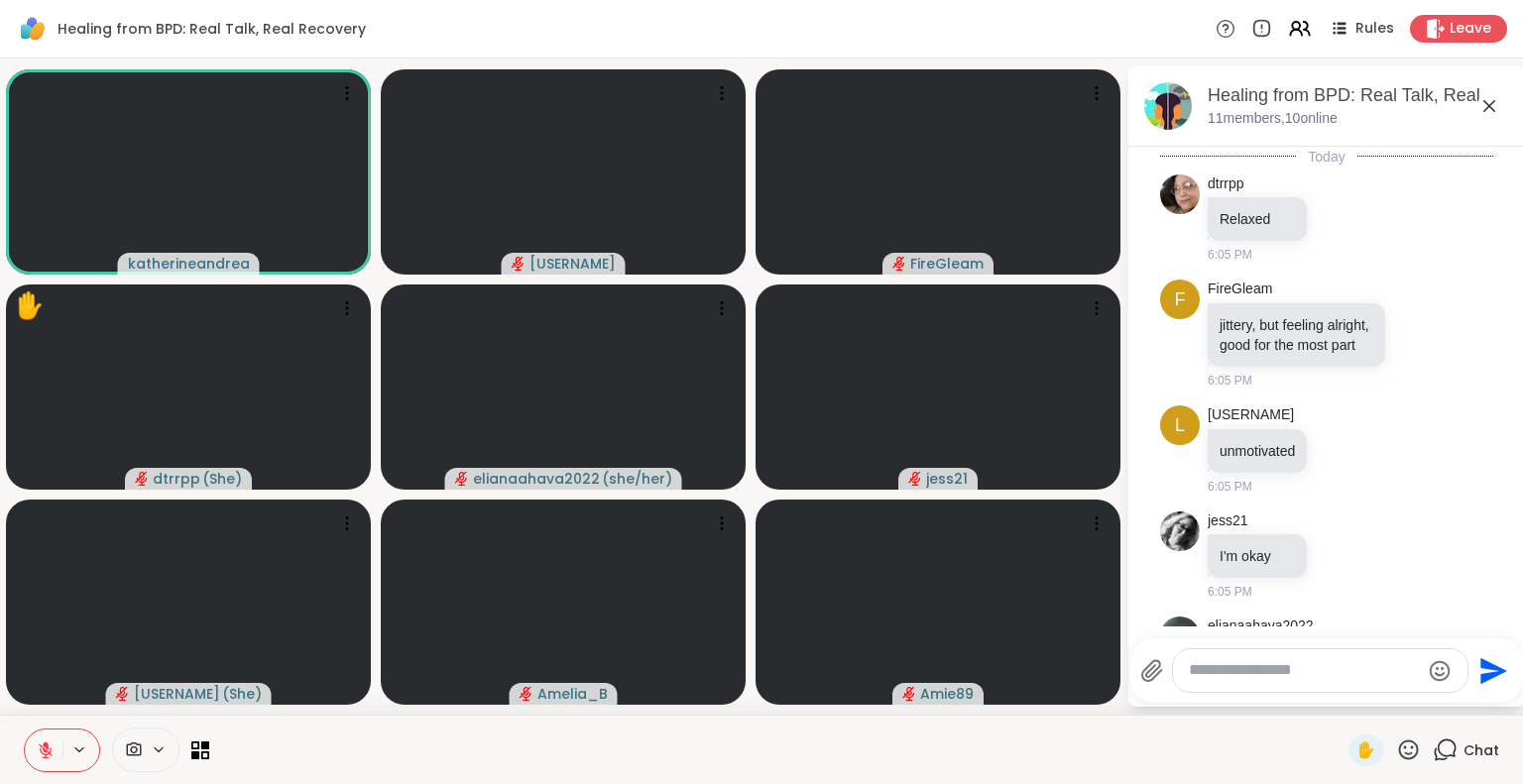 scroll, scrollTop: 314, scrollLeft: 0, axis: vertical 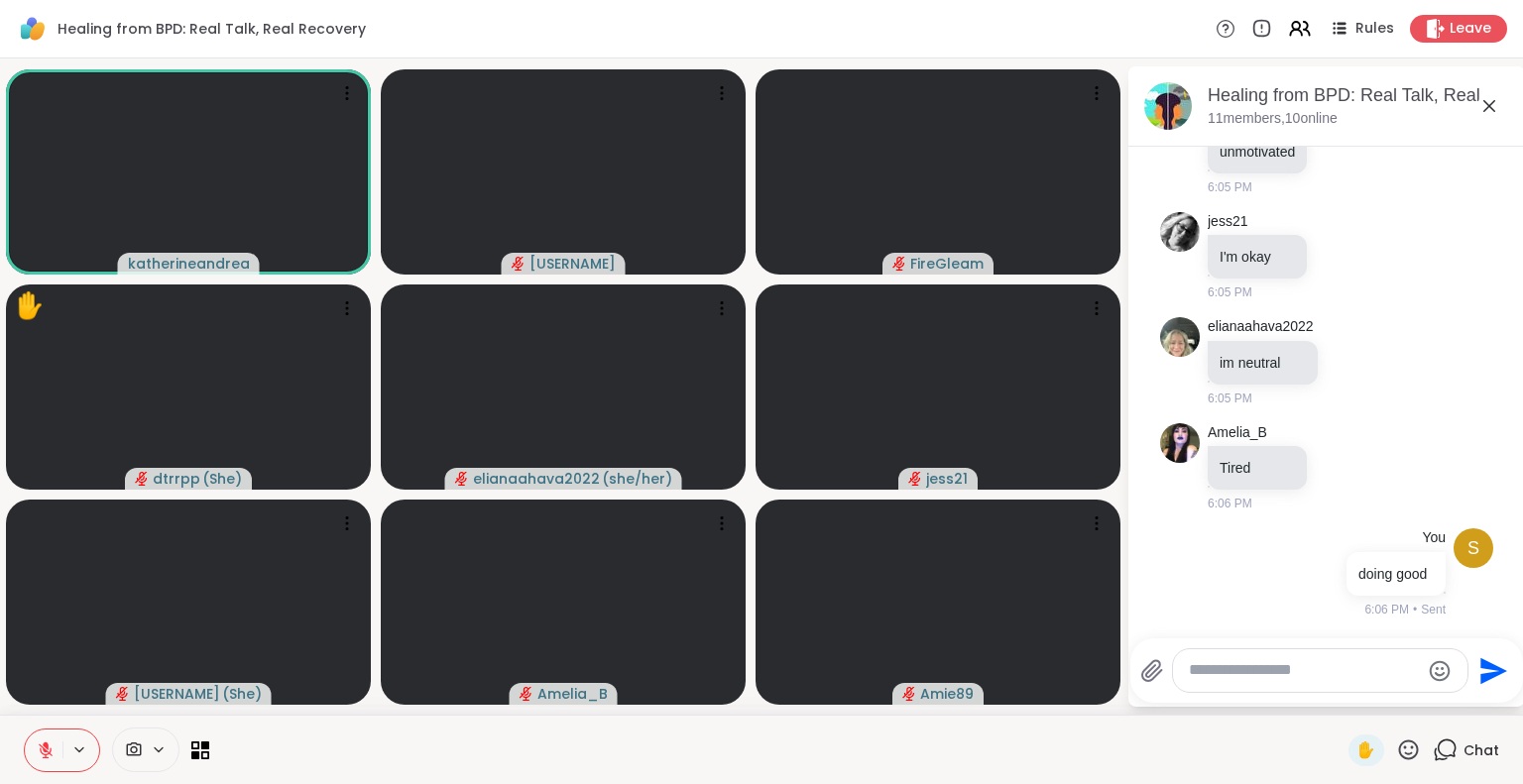 click at bounding box center (1304, 670) 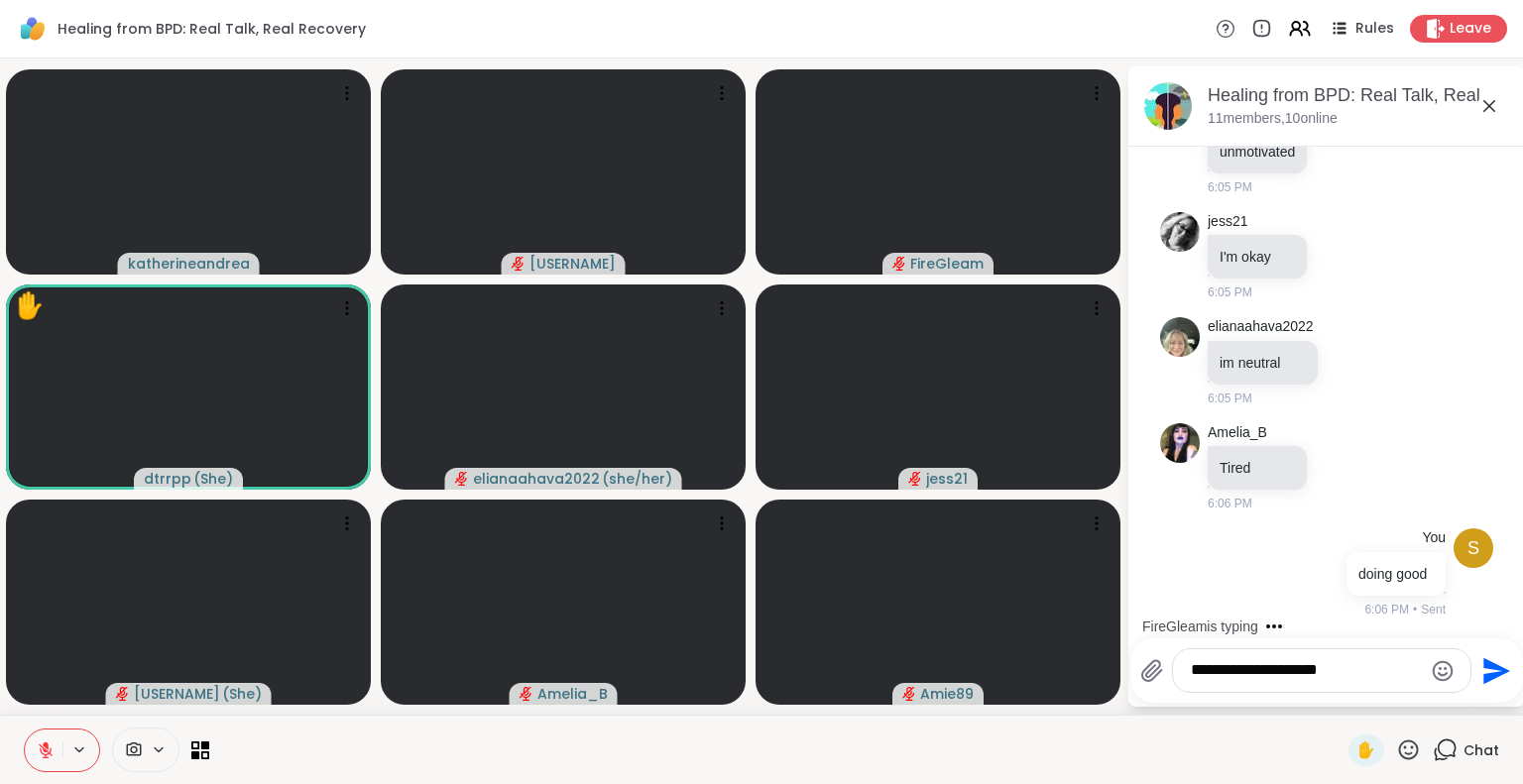 scroll, scrollTop: 480, scrollLeft: 0, axis: vertical 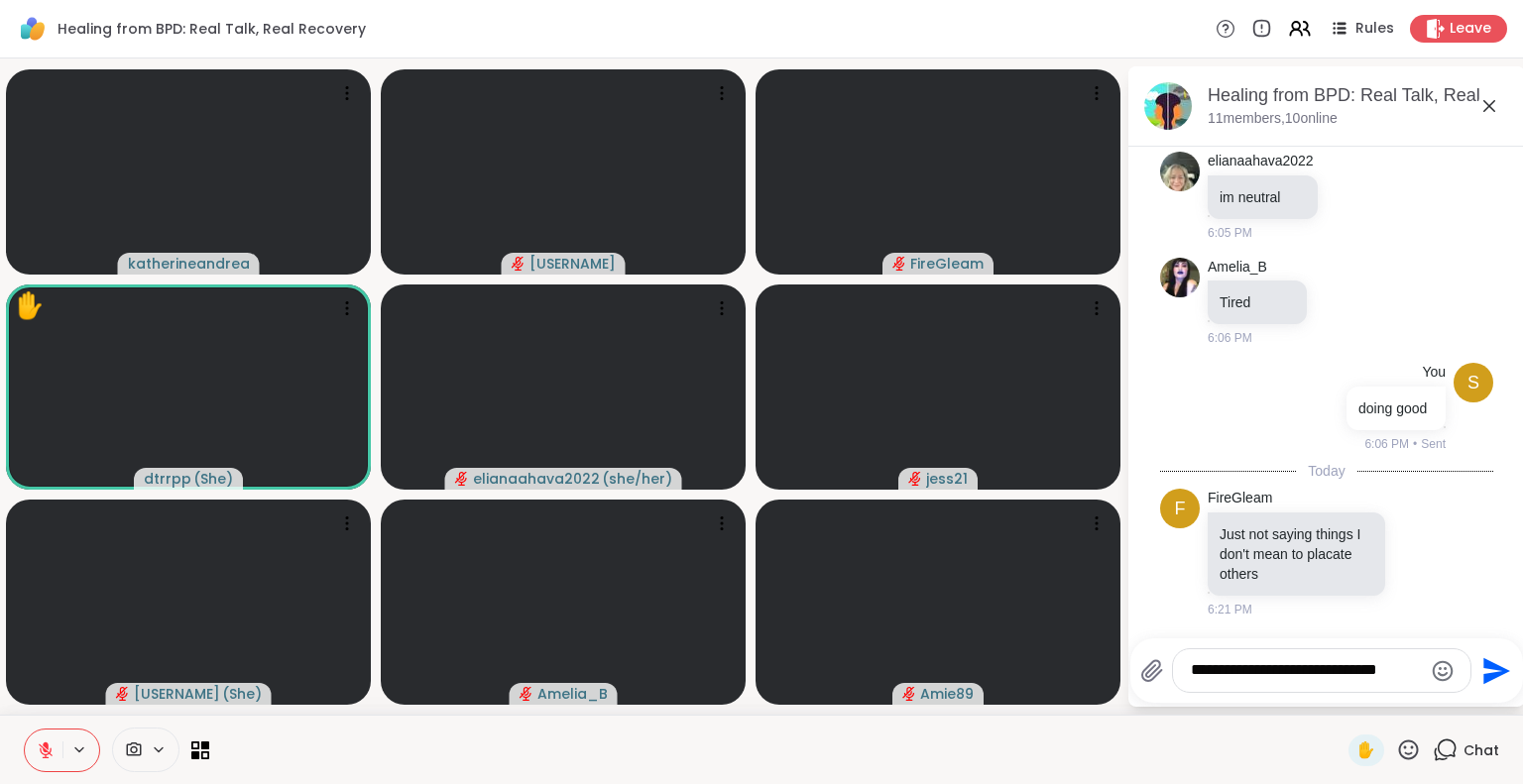 type on "**********" 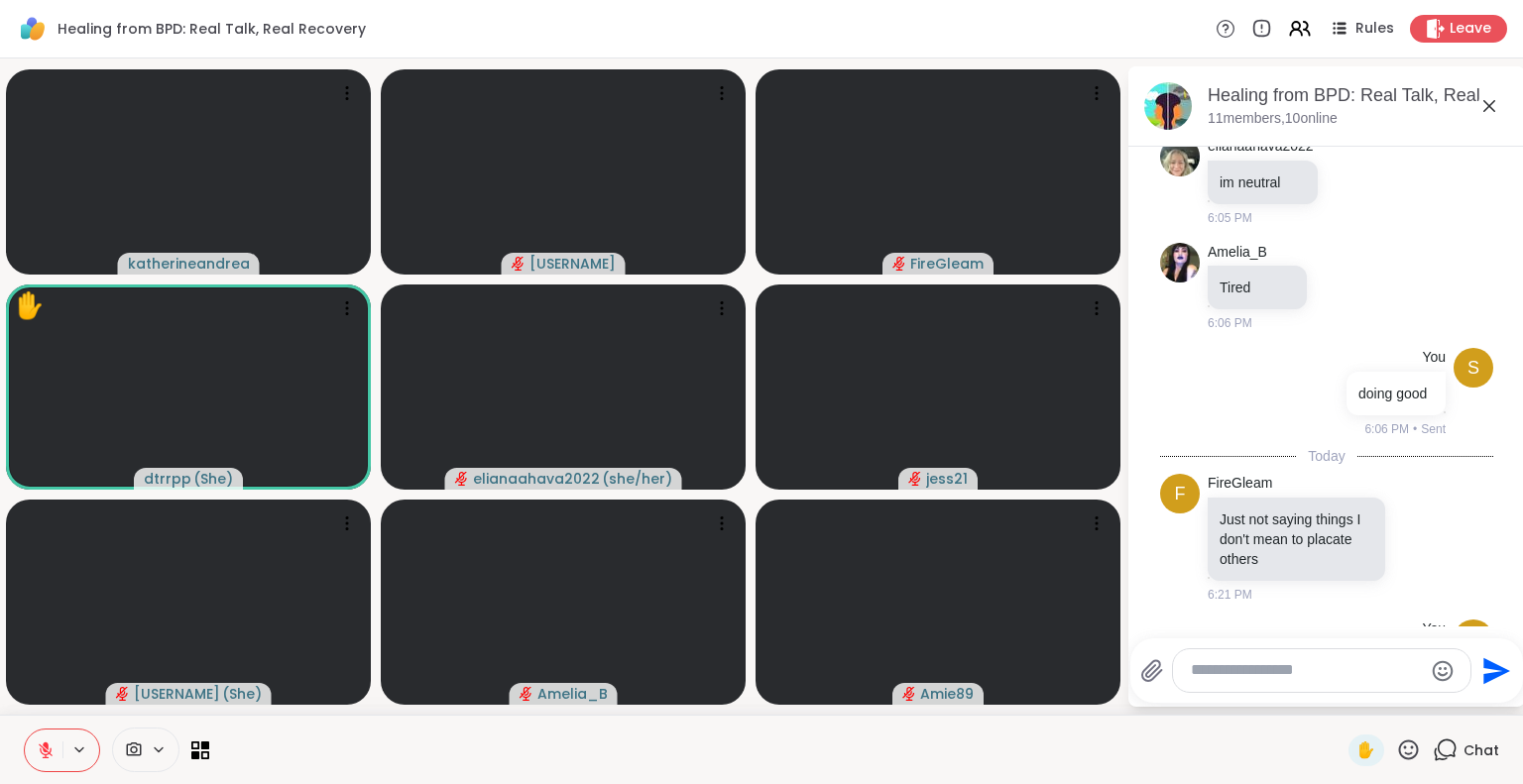 scroll, scrollTop: 605, scrollLeft: 0, axis: vertical 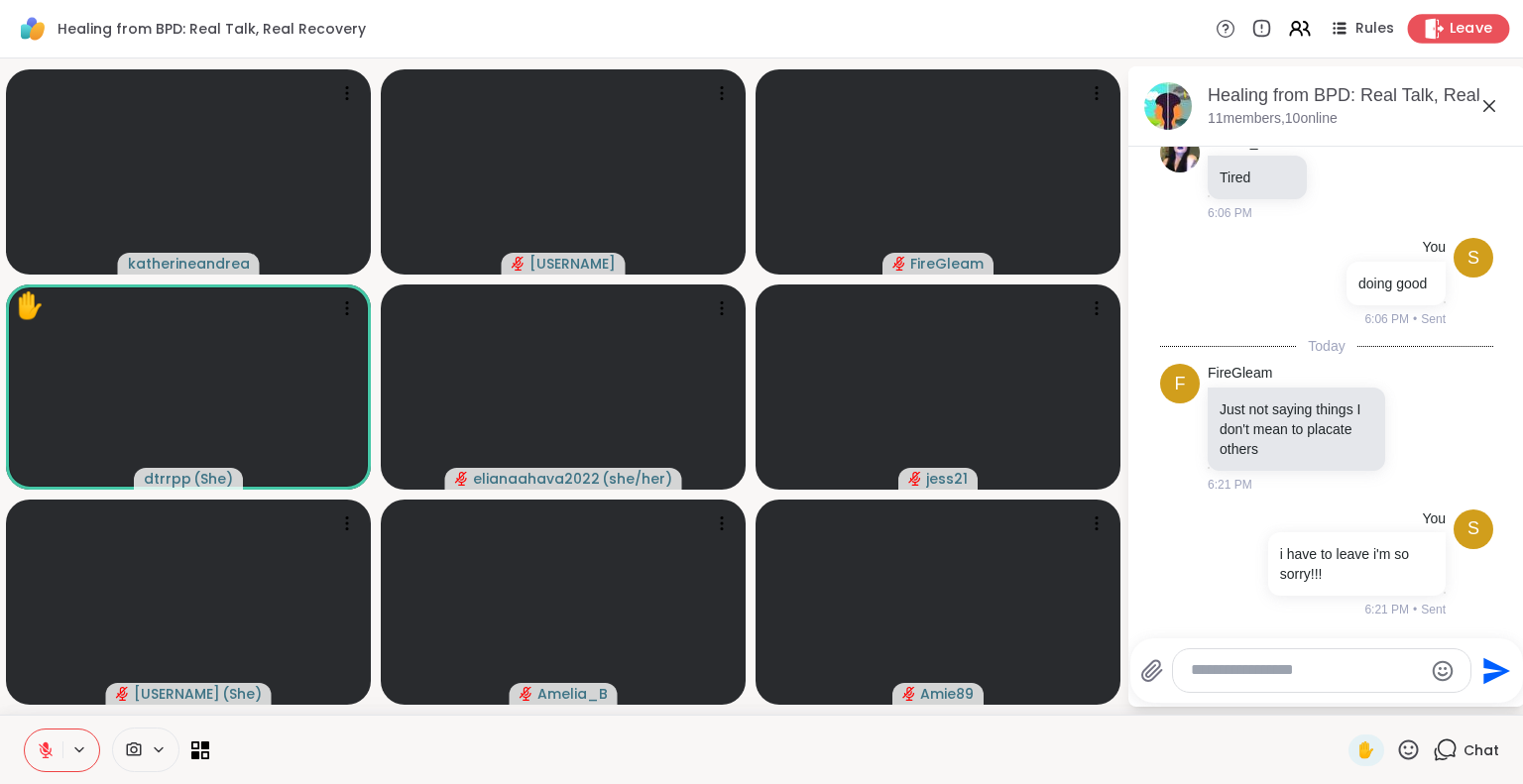 click on "Leave" at bounding box center [1471, 29] 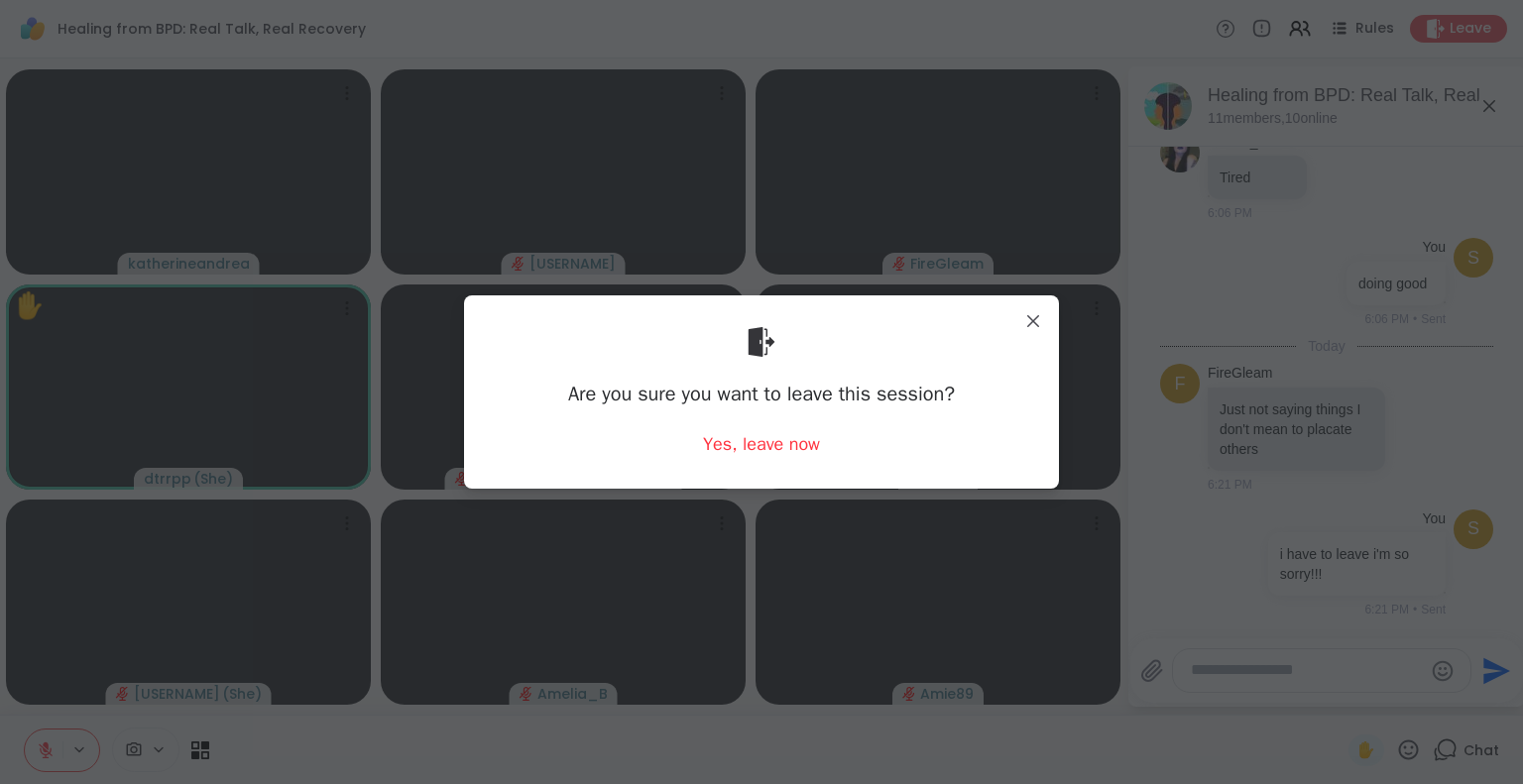 drag, startPoint x: 777, startPoint y: 451, endPoint x: 490, endPoint y: 1, distance: 533.731 